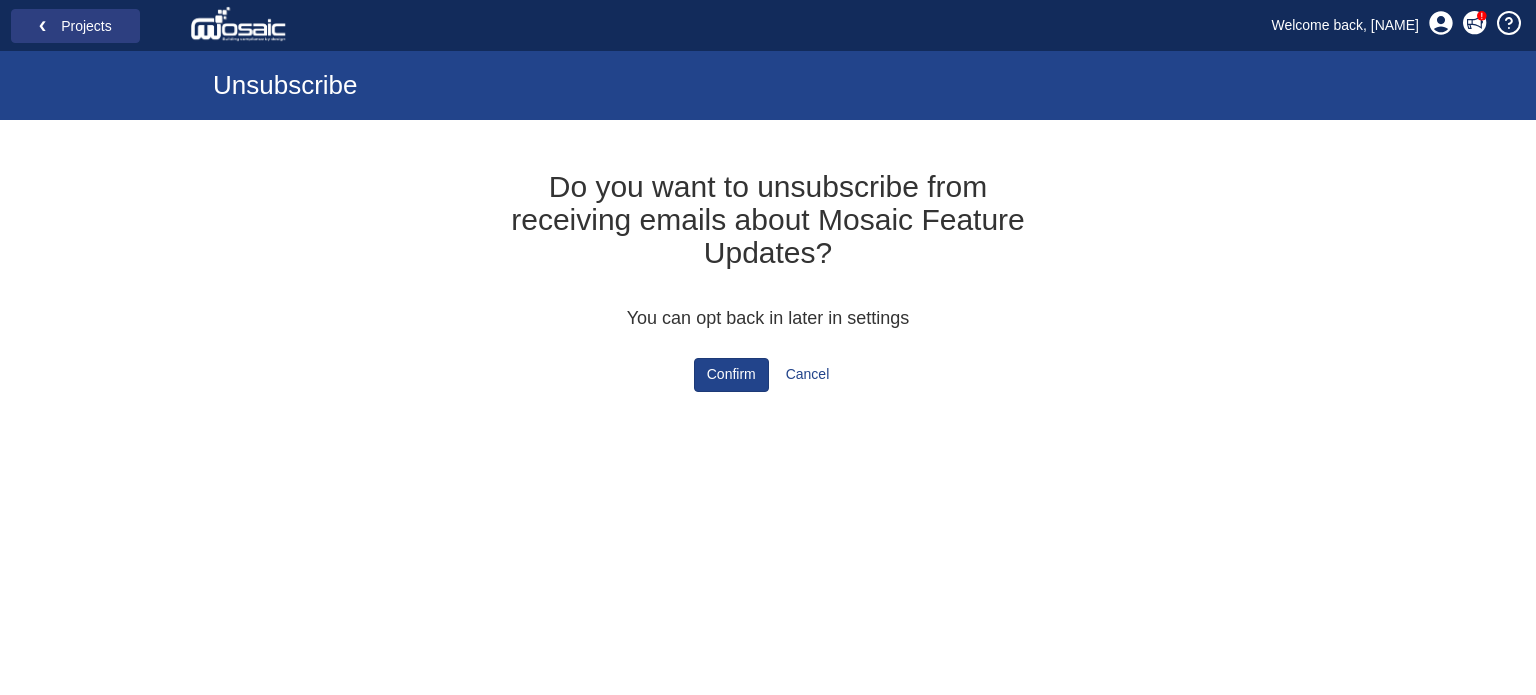 scroll, scrollTop: 0, scrollLeft: 0, axis: both 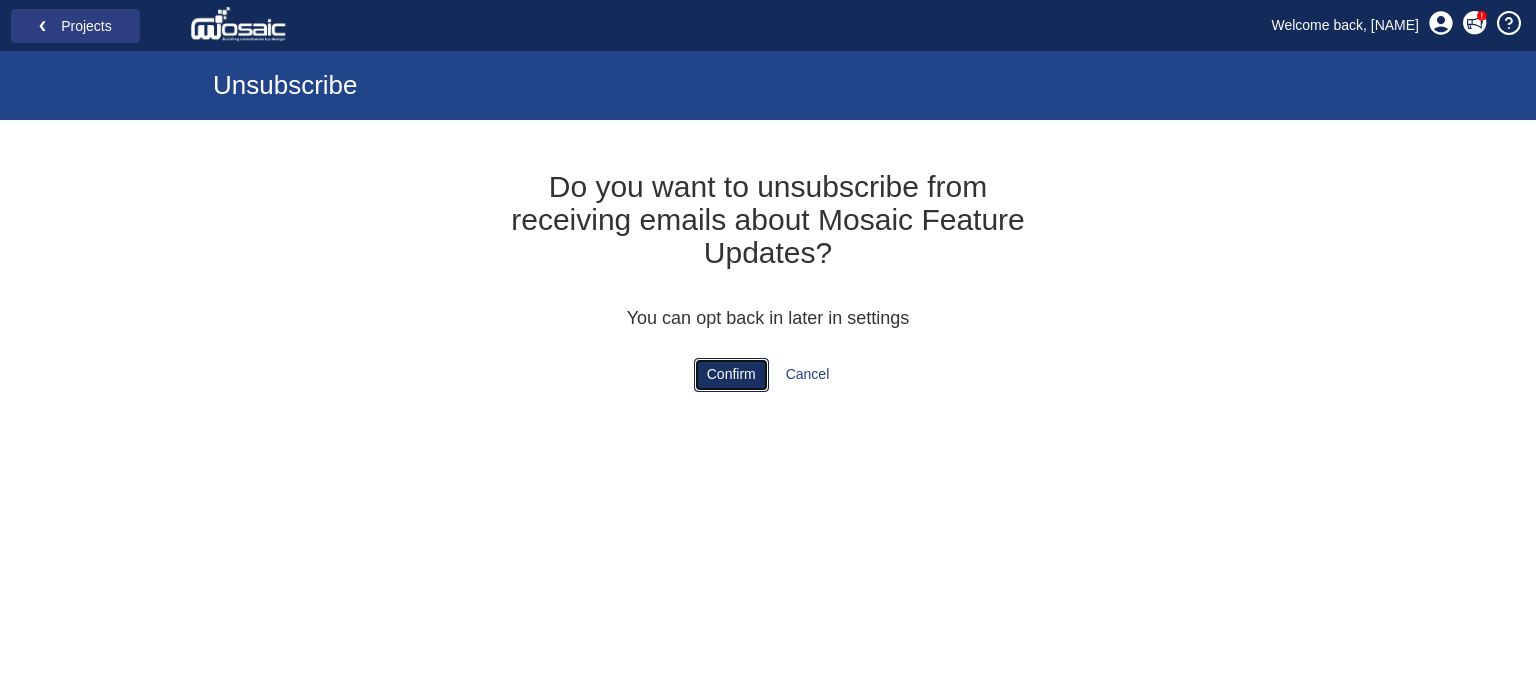 click on "Confirm" at bounding box center [731, 375] 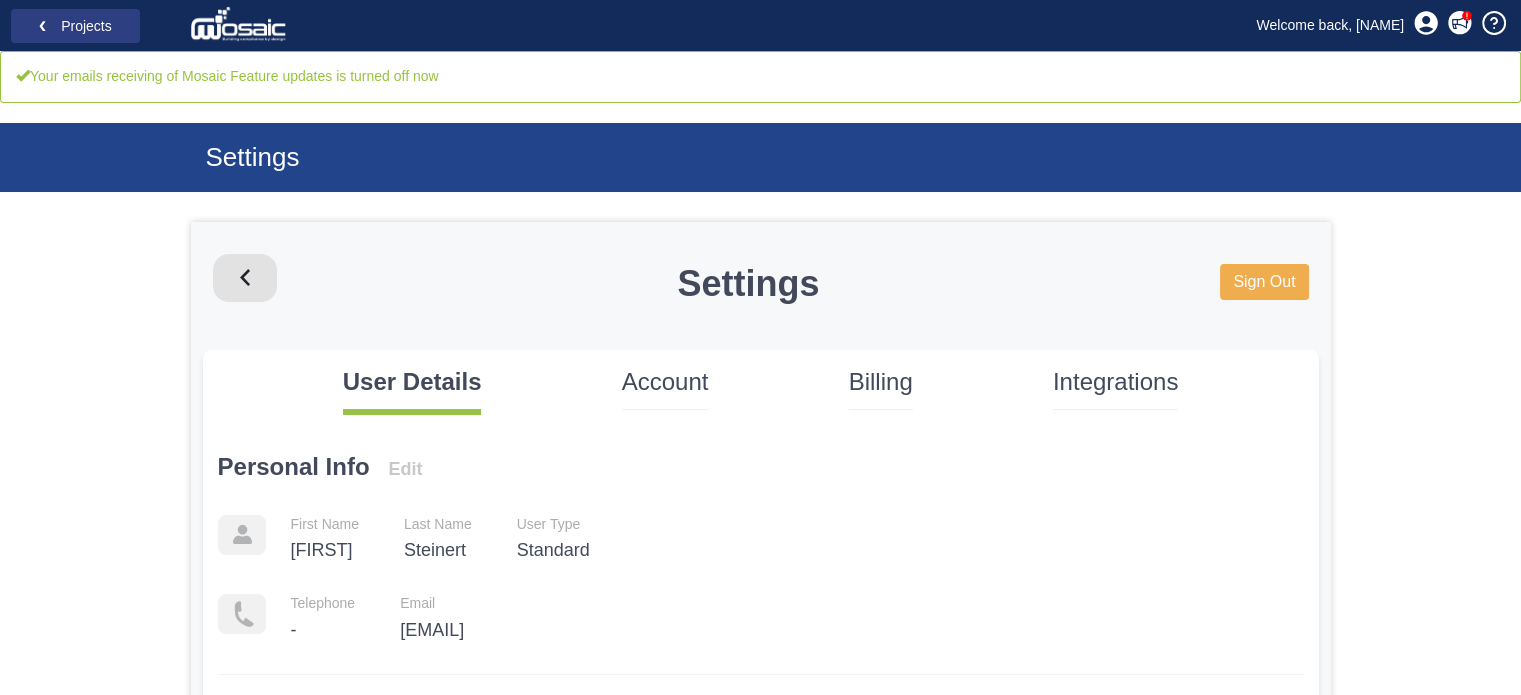 scroll, scrollTop: 0, scrollLeft: 0, axis: both 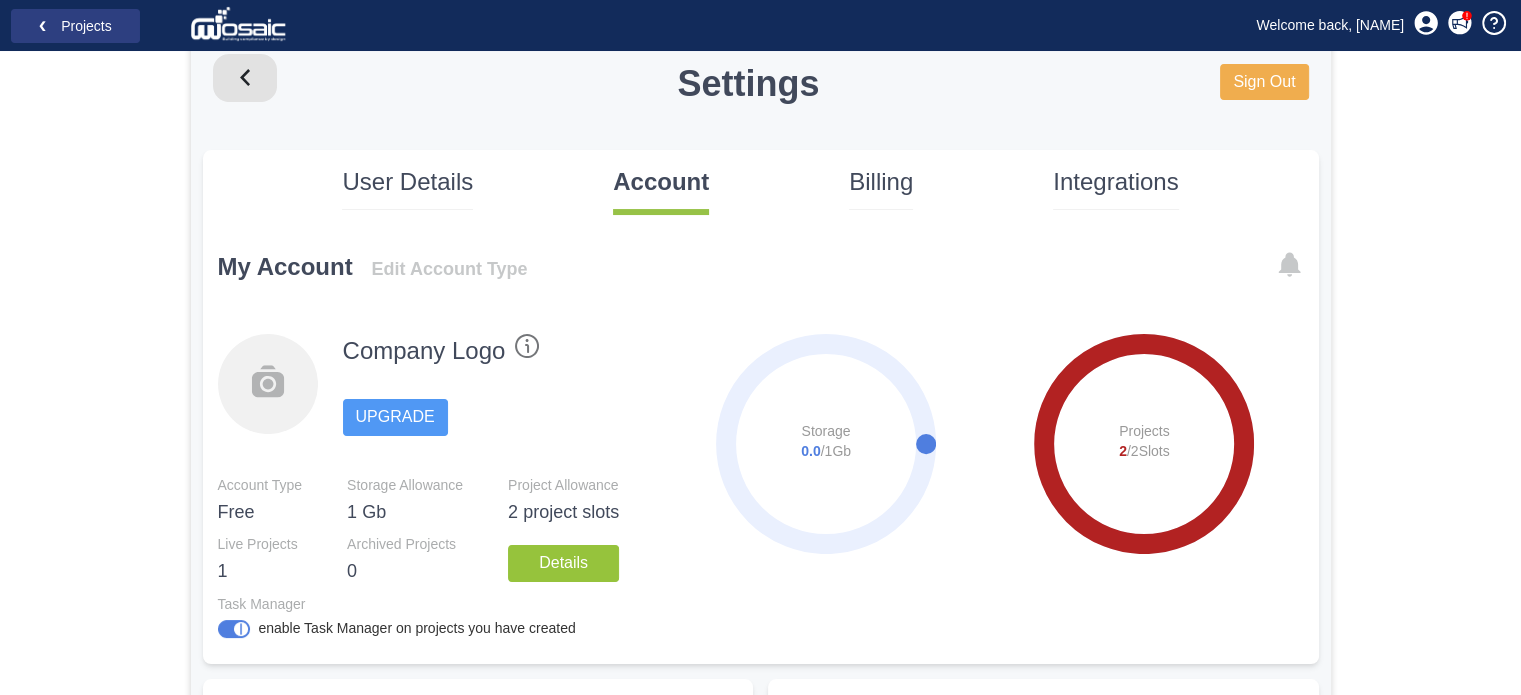 click on "Billing" at bounding box center (881, 182) 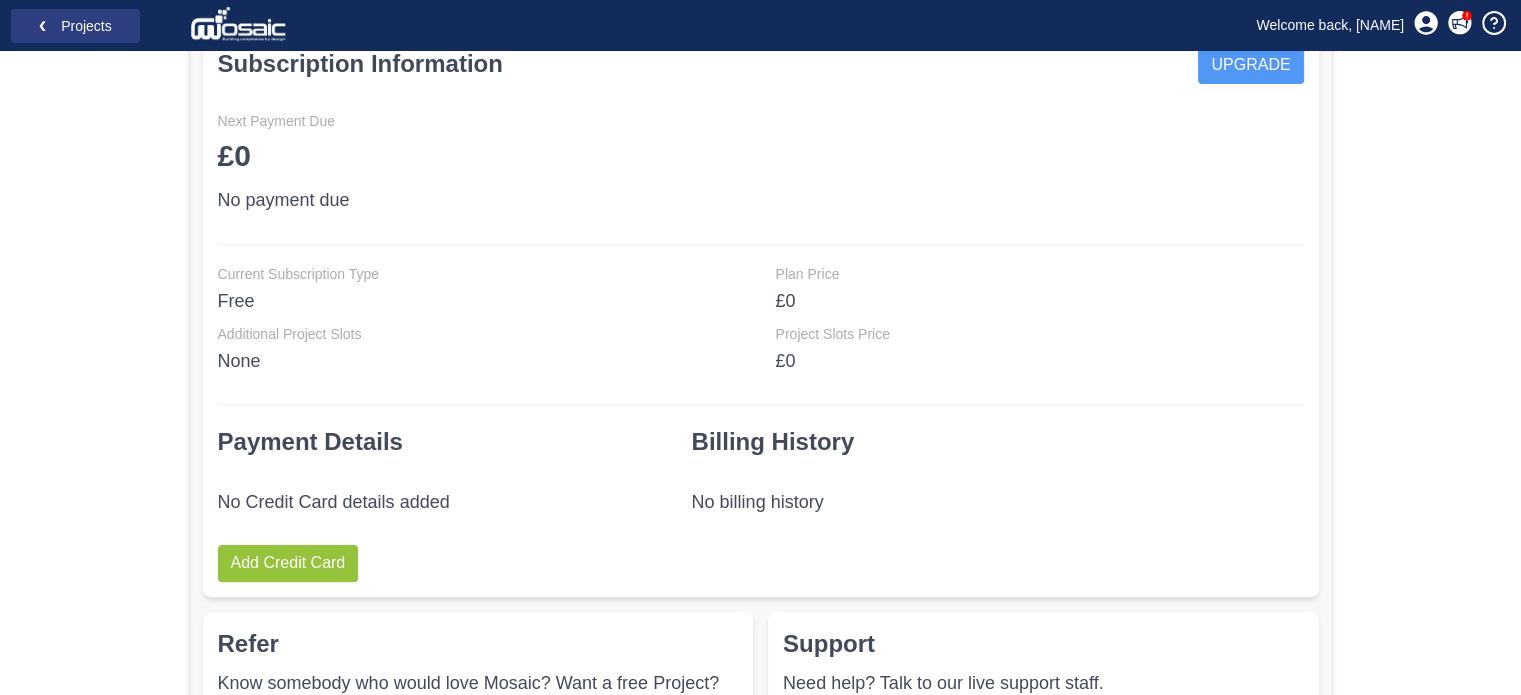 scroll, scrollTop: 42, scrollLeft: 0, axis: vertical 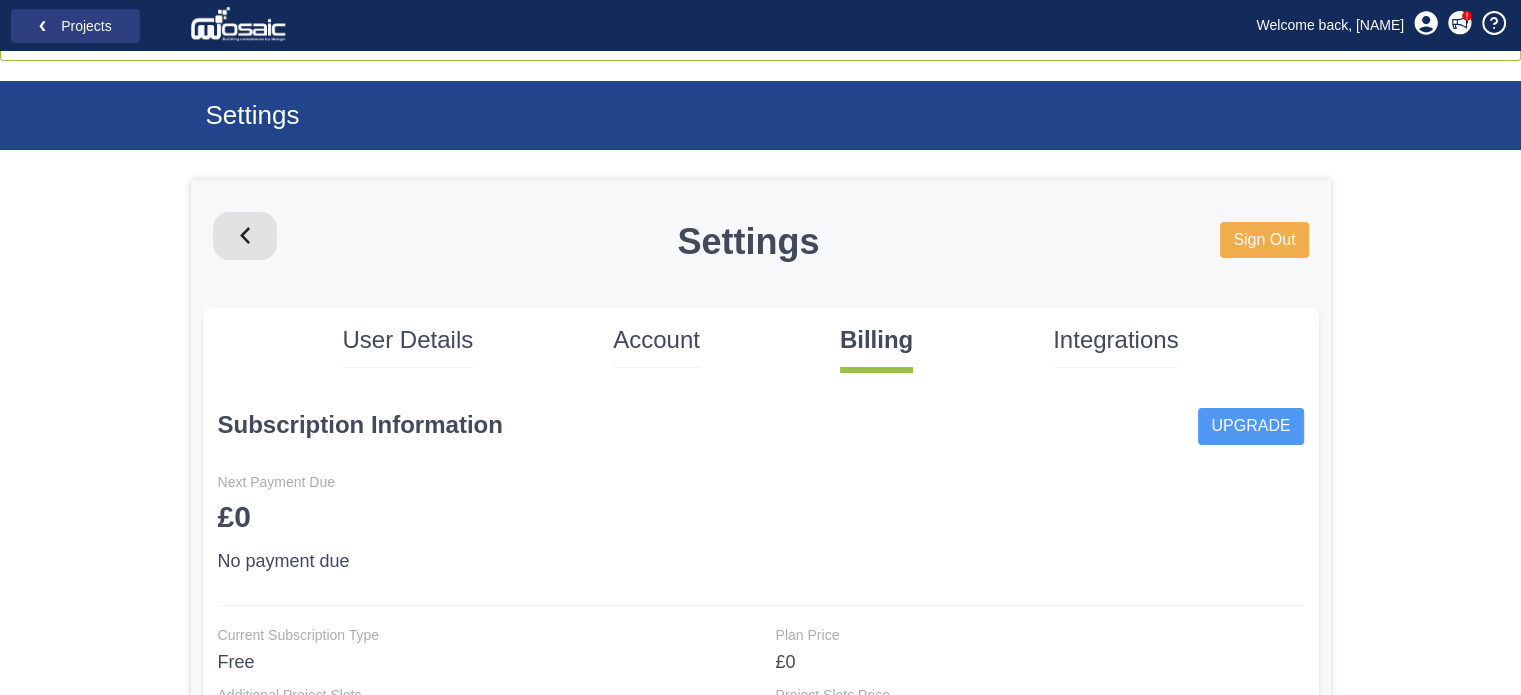 click on "Integrations" at bounding box center (1115, 340) 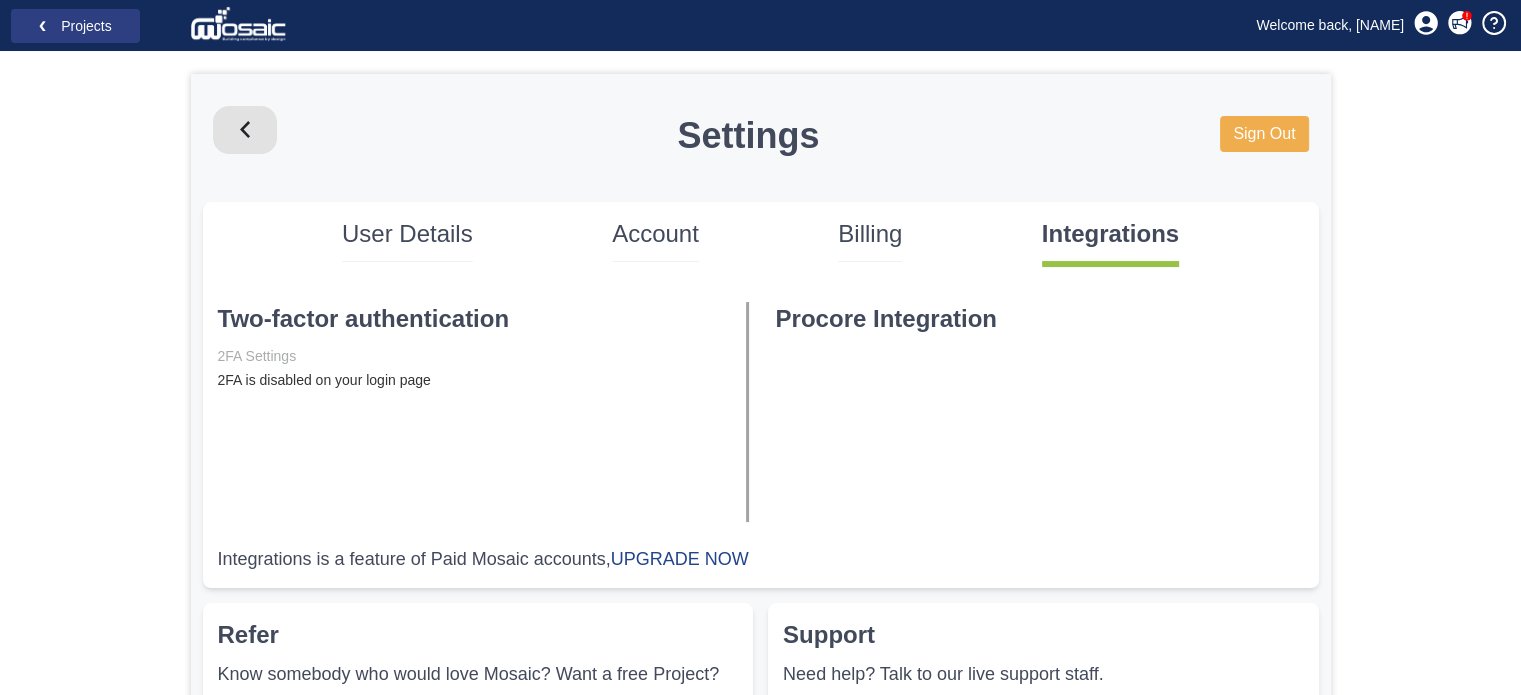 scroll, scrollTop: 0, scrollLeft: 0, axis: both 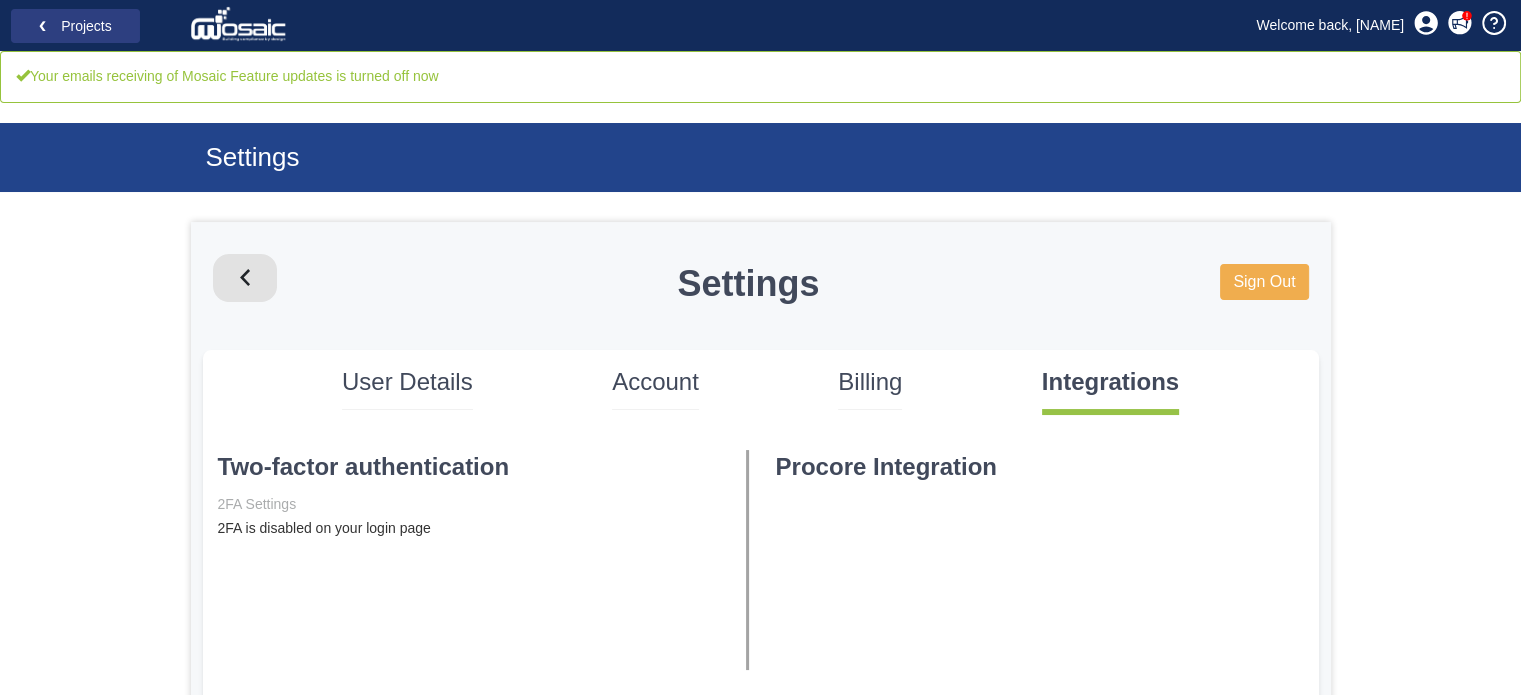 click on "User Details" at bounding box center (407, 382) 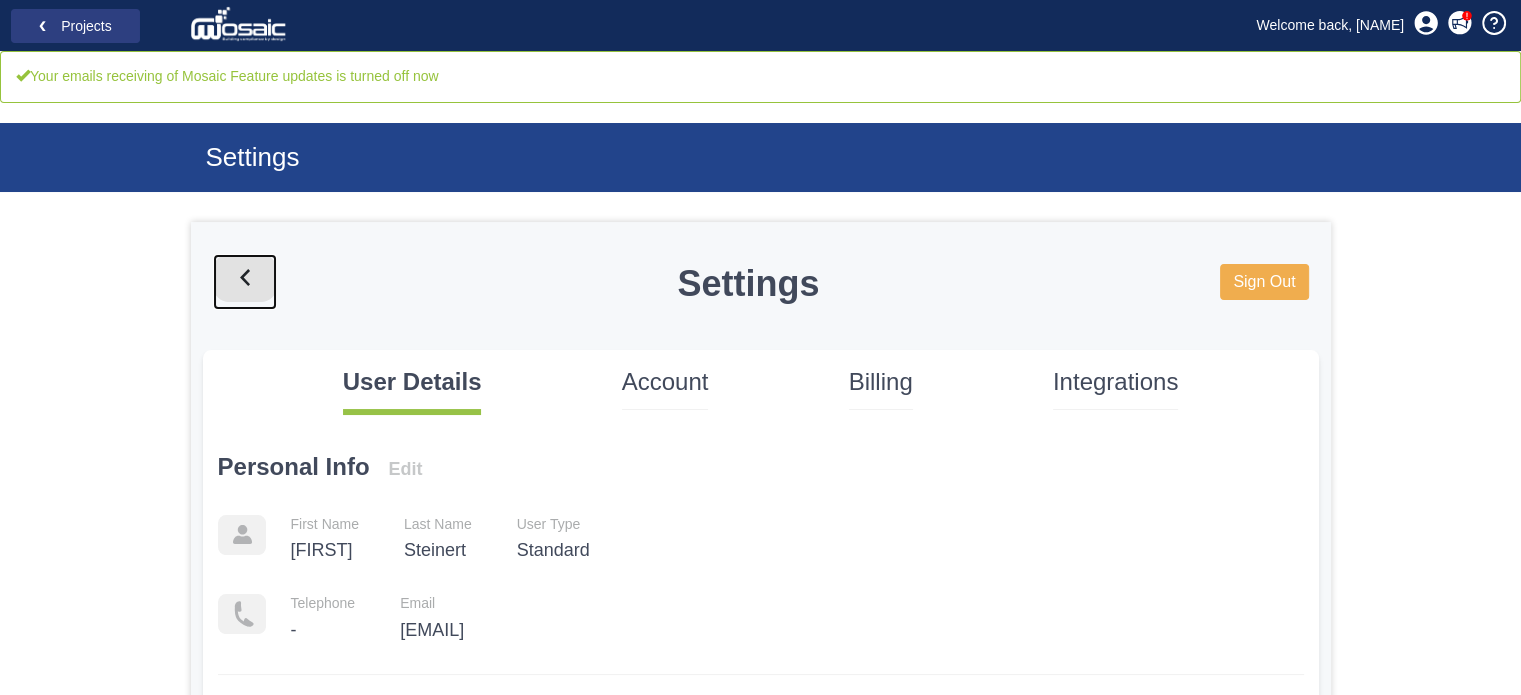 click 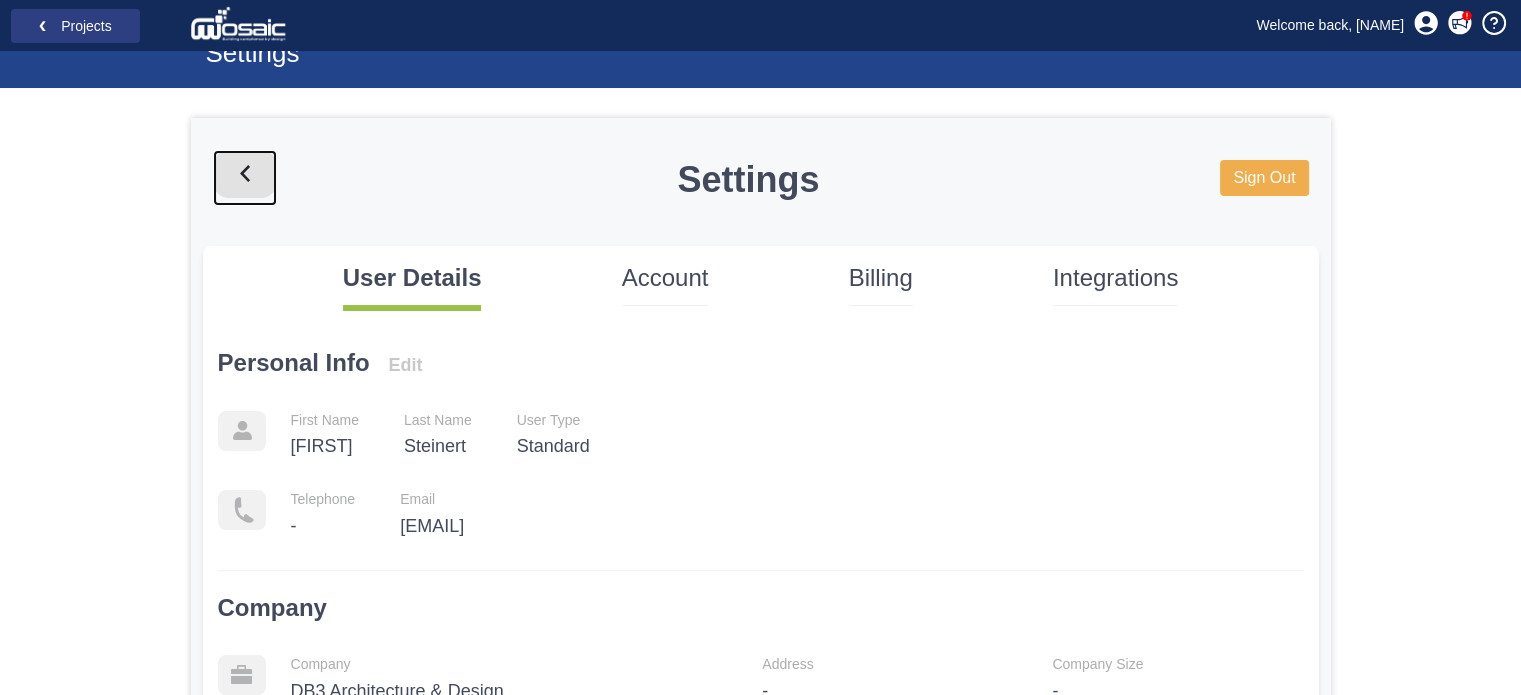 scroll, scrollTop: 188, scrollLeft: 0, axis: vertical 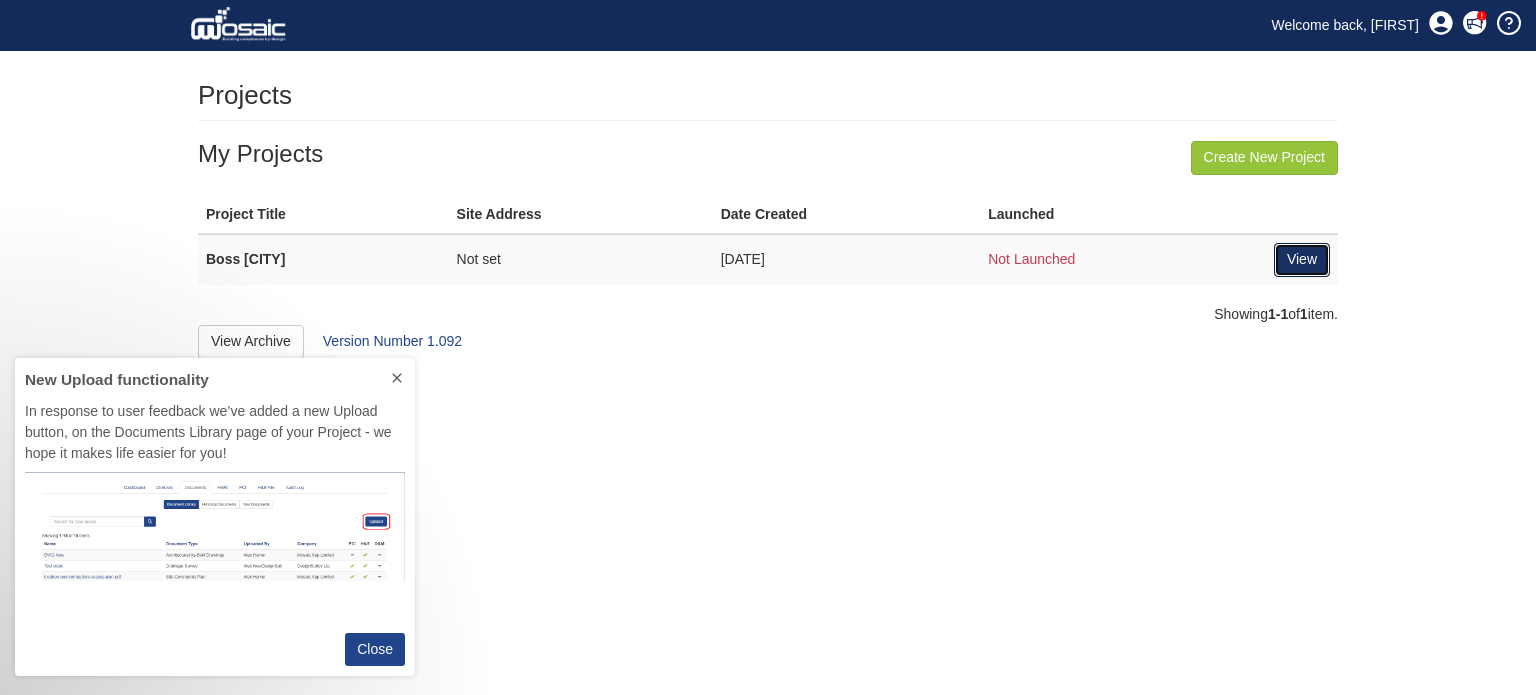 click on "View" at bounding box center [1302, 260] 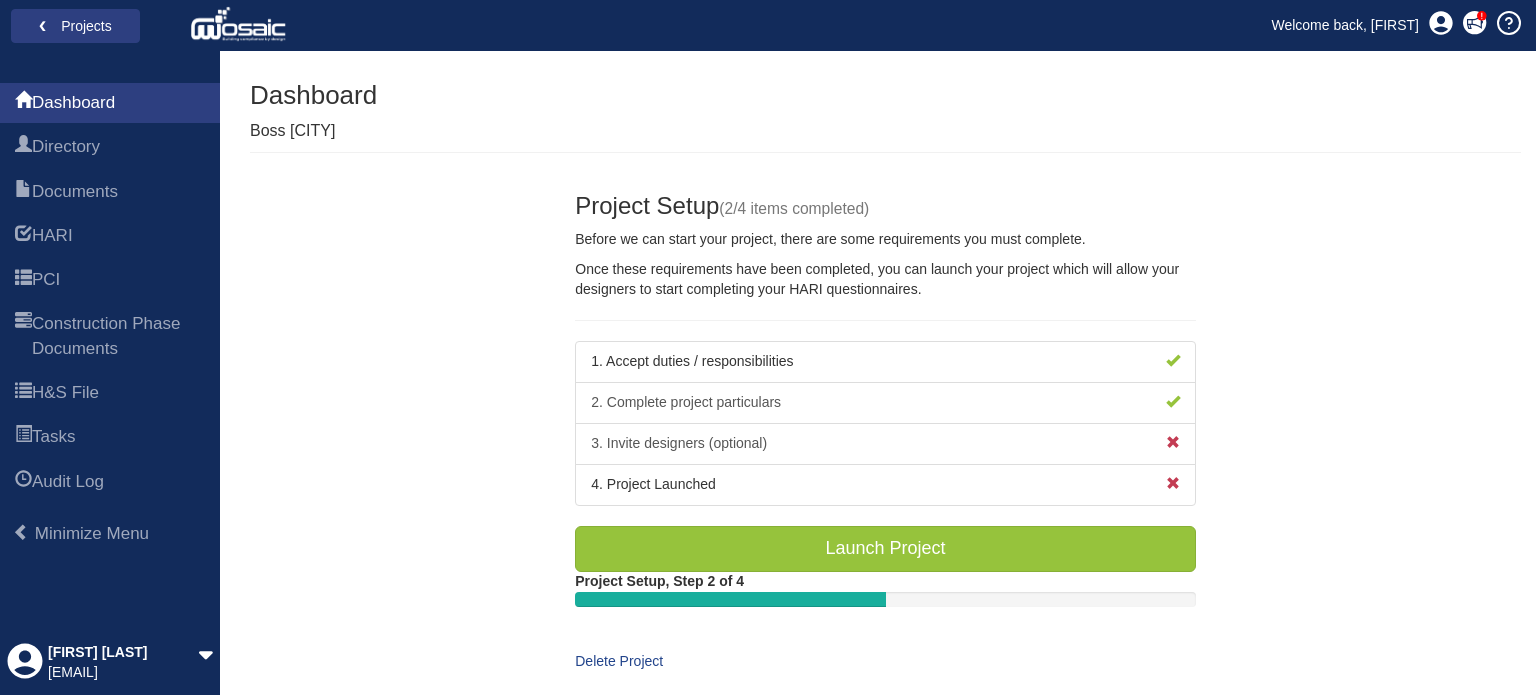 scroll, scrollTop: 0, scrollLeft: 0, axis: both 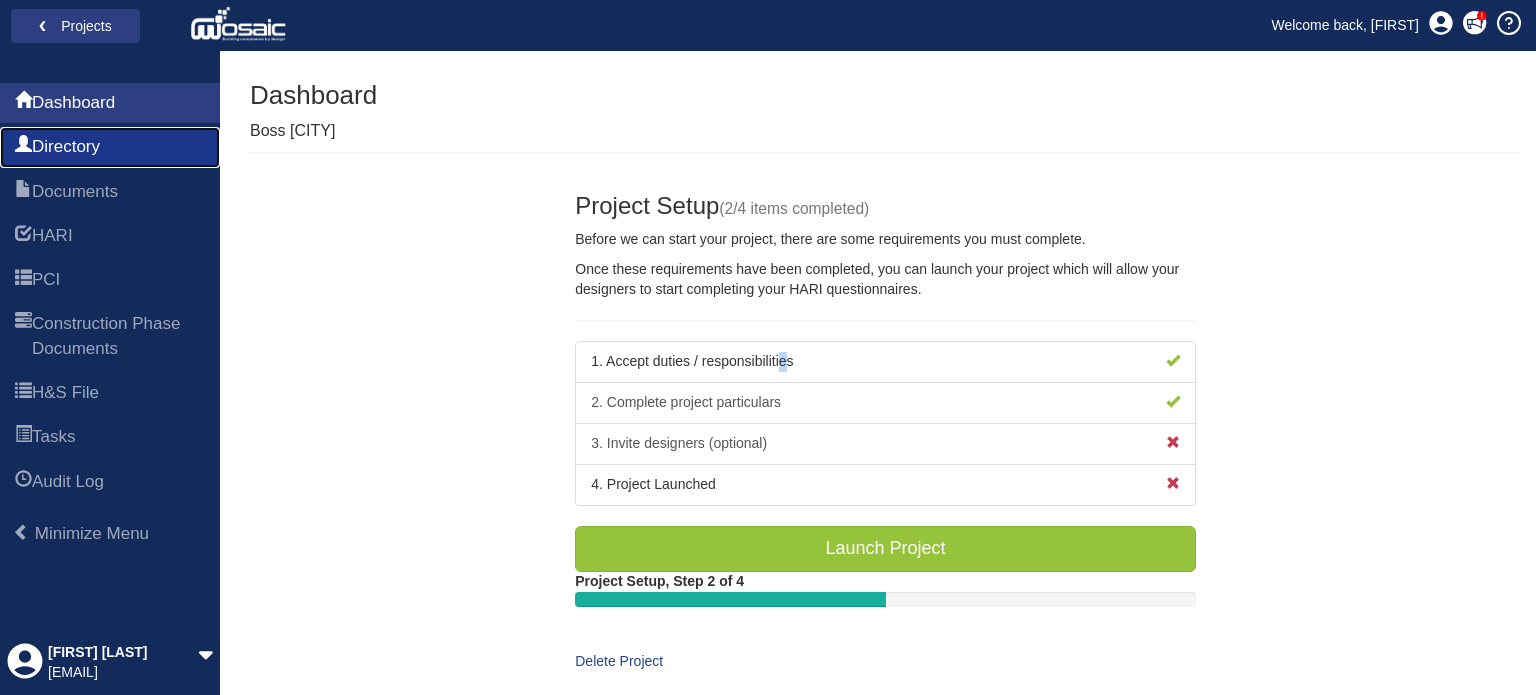 click on "Directory" at bounding box center [66, 147] 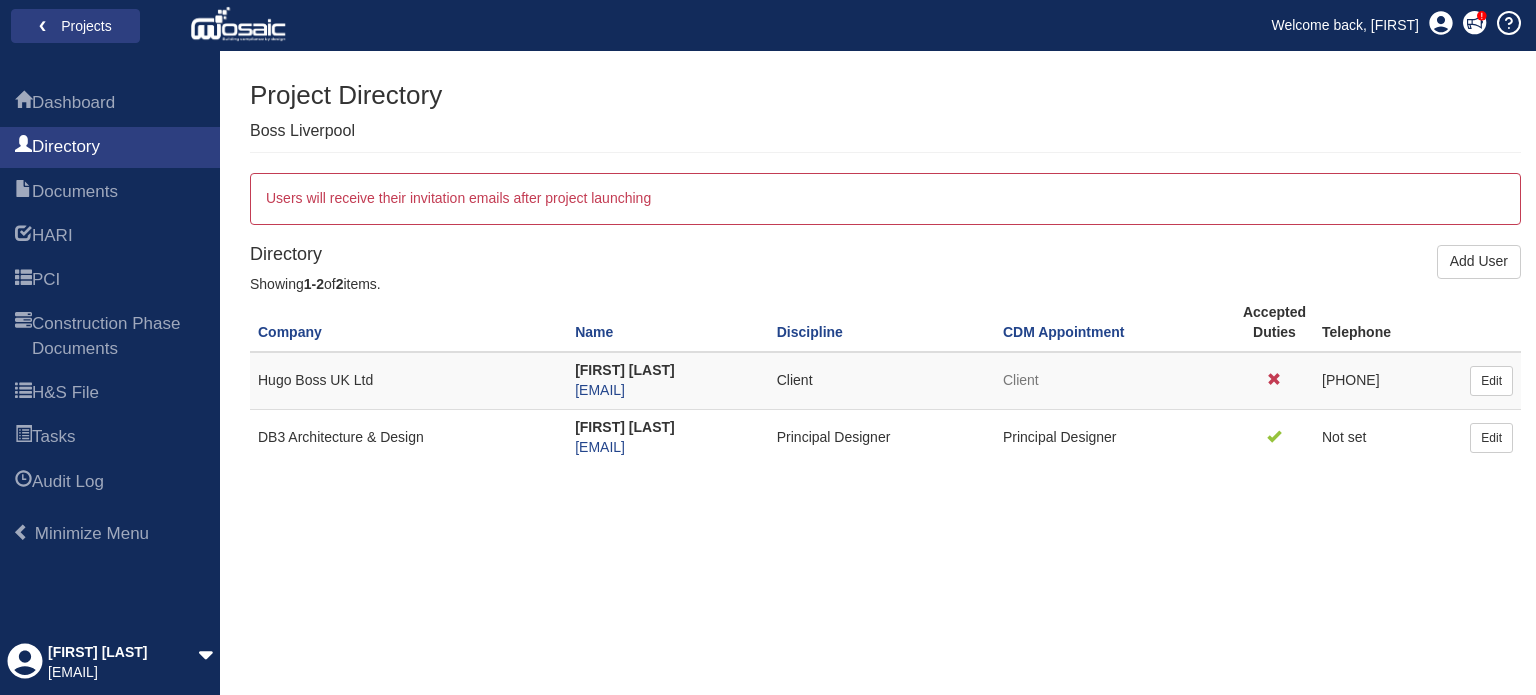 scroll, scrollTop: 0, scrollLeft: 0, axis: both 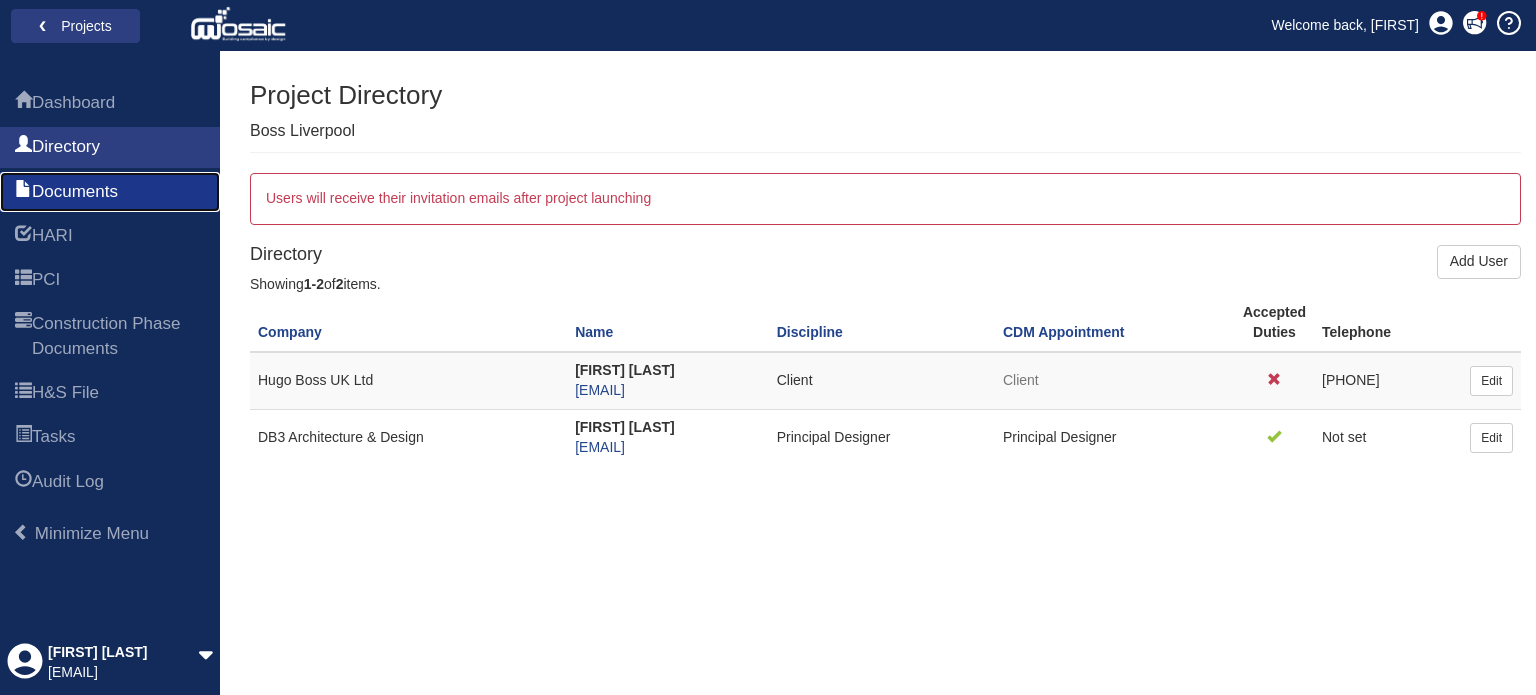 click on "Documents" at bounding box center (75, 192) 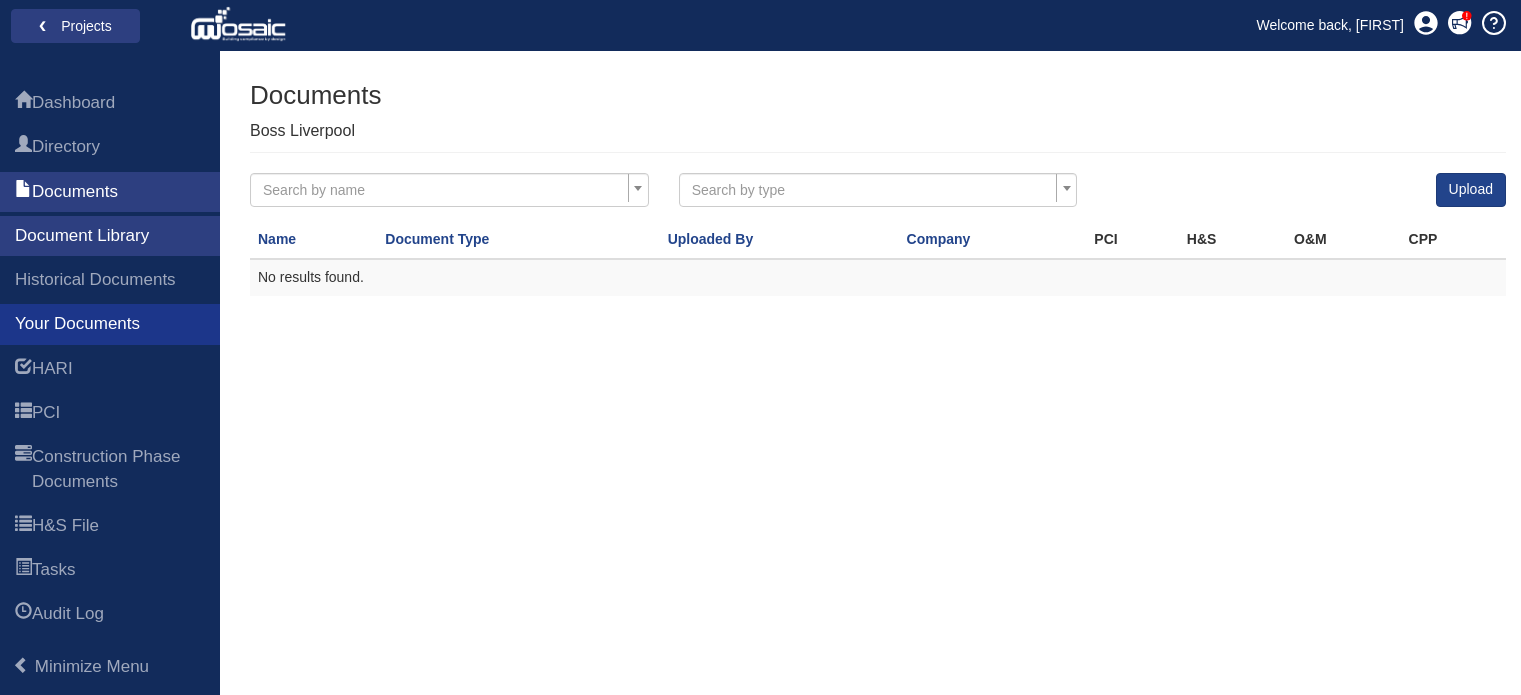 scroll, scrollTop: 0, scrollLeft: 0, axis: both 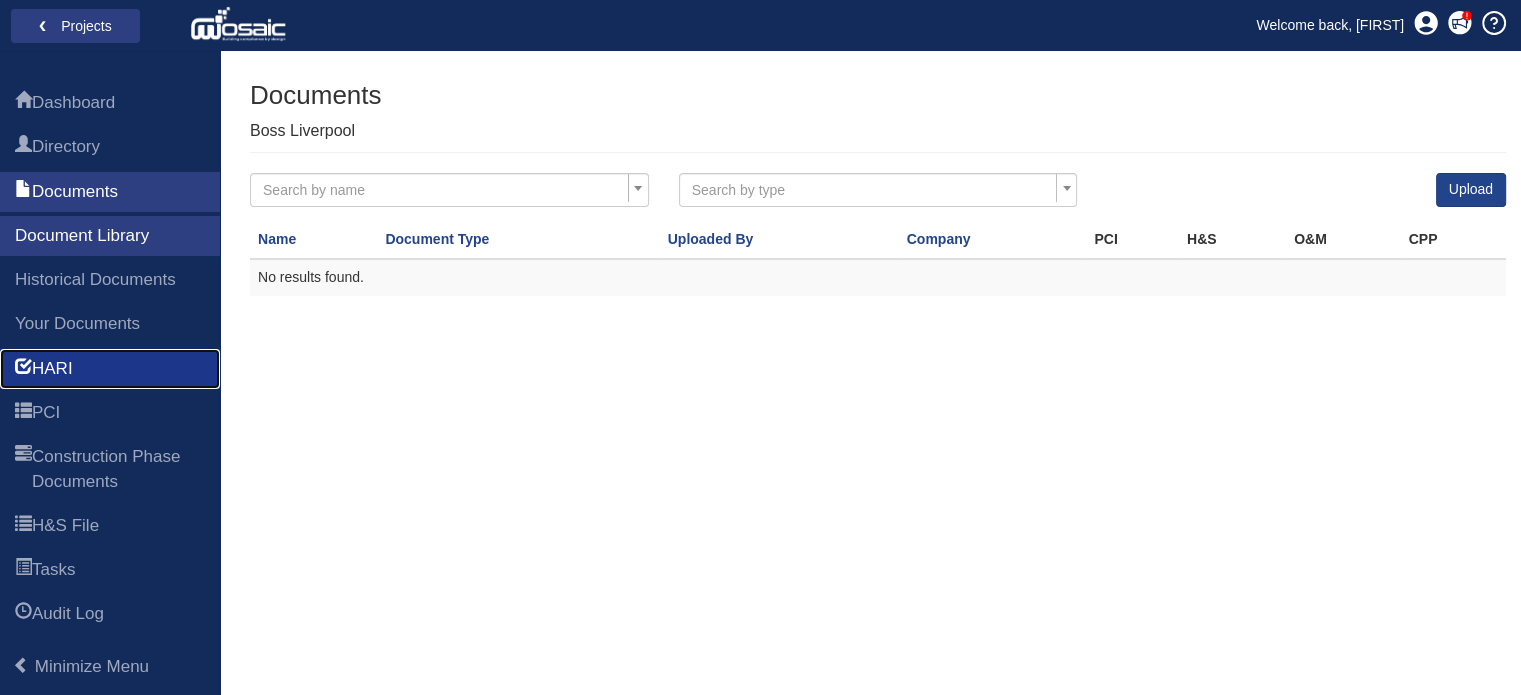 click on "HARI" at bounding box center [52, 369] 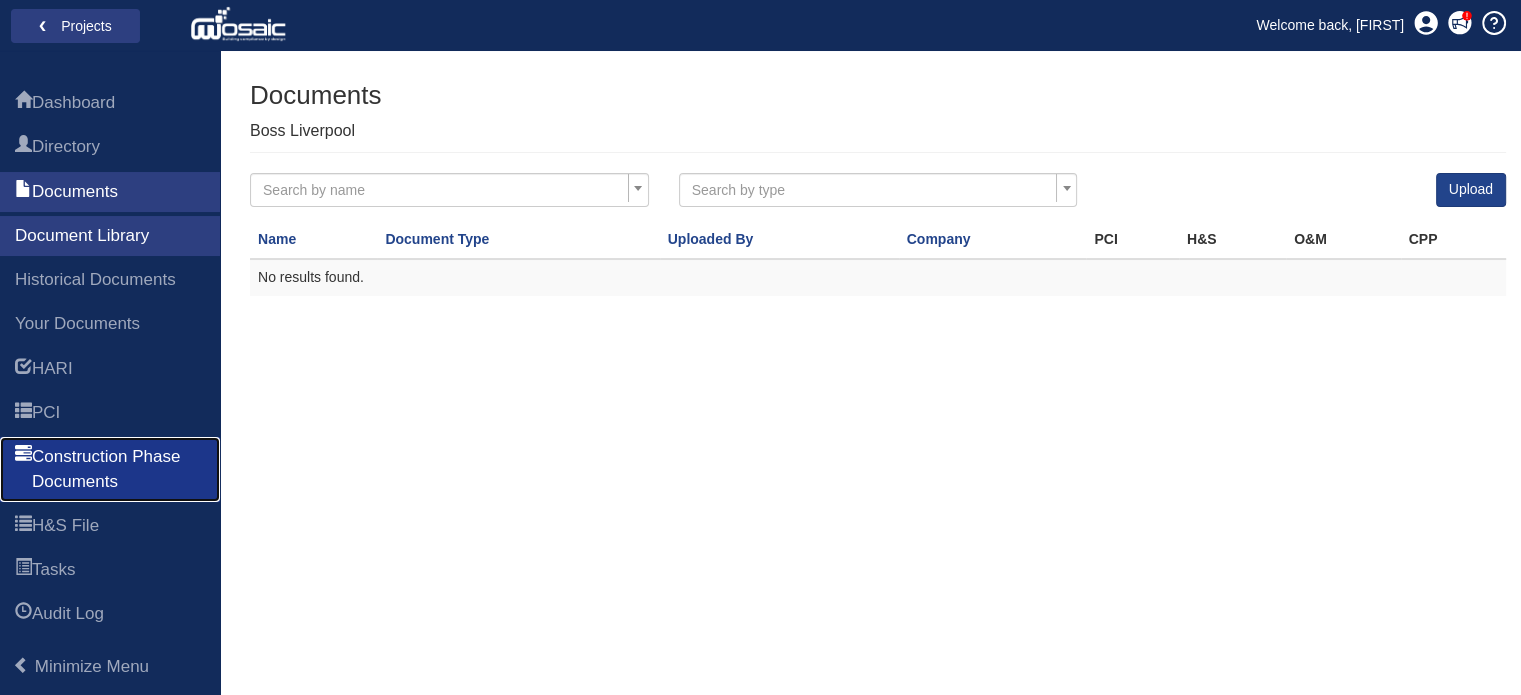 click on "Construction Phase Documents" at bounding box center [118, 469] 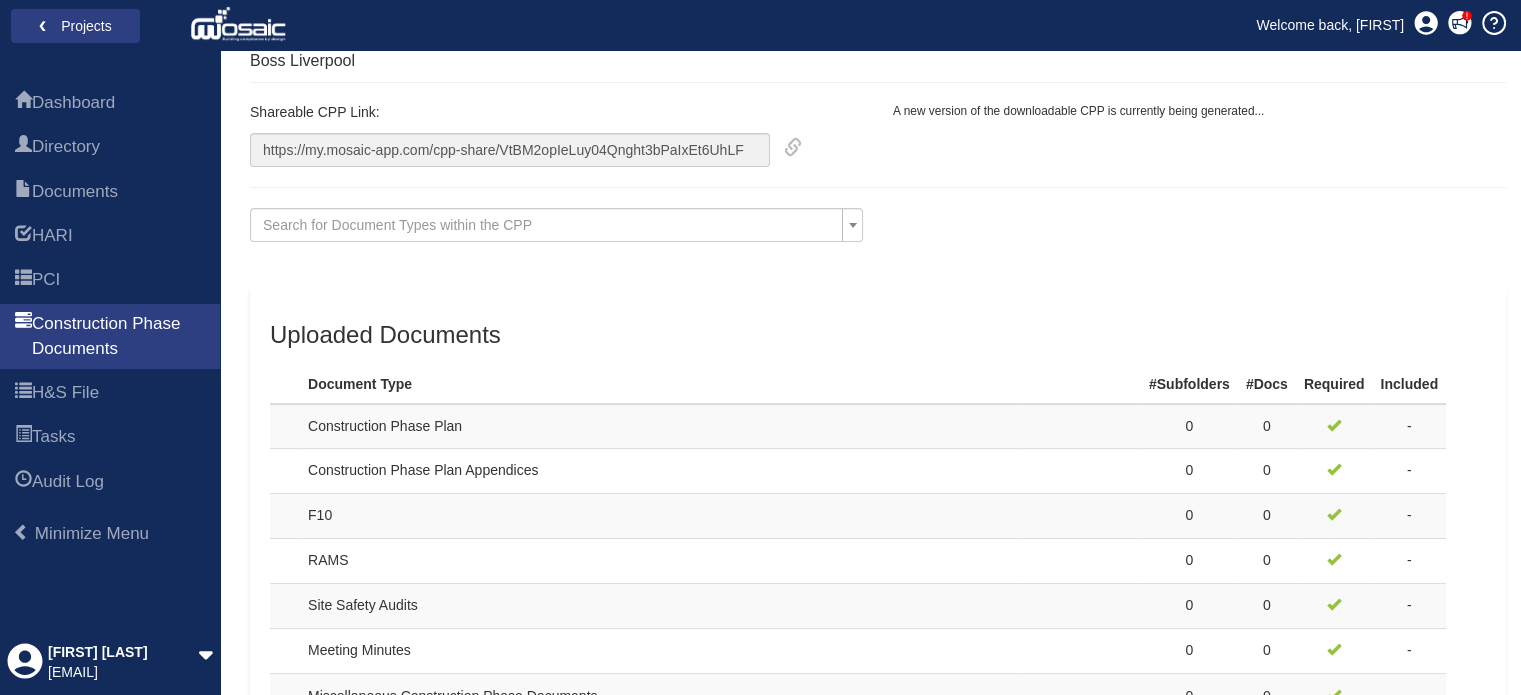 scroll, scrollTop: 139, scrollLeft: 0, axis: vertical 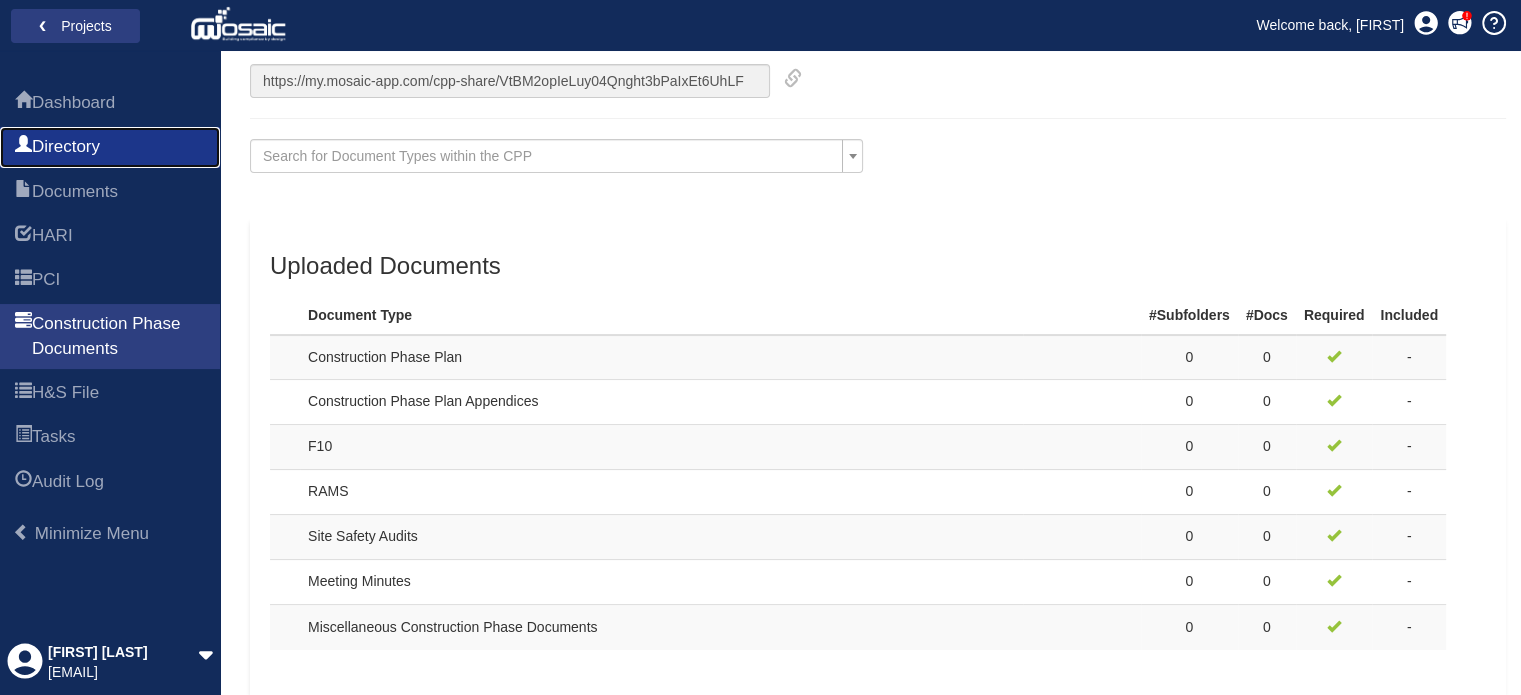 click on "Directory" at bounding box center (66, 147) 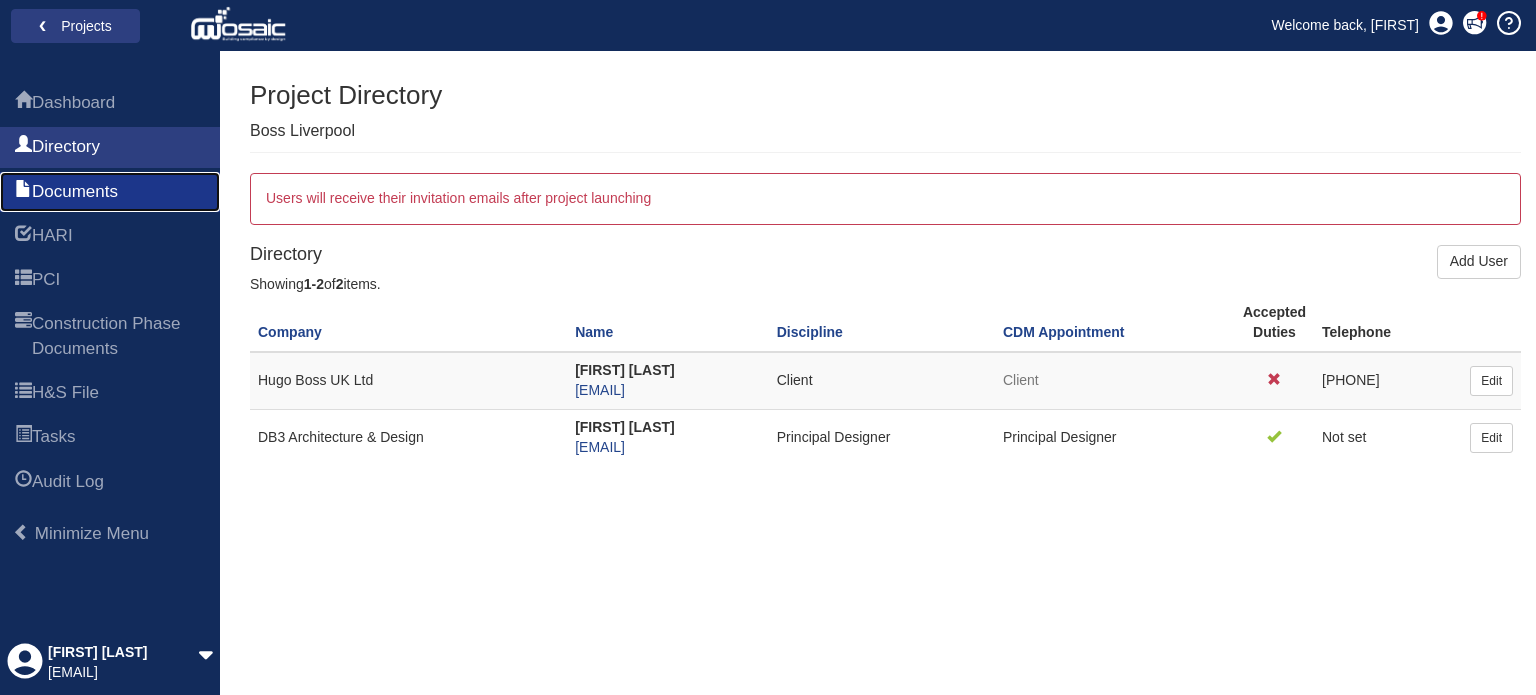 scroll, scrollTop: 0, scrollLeft: 0, axis: both 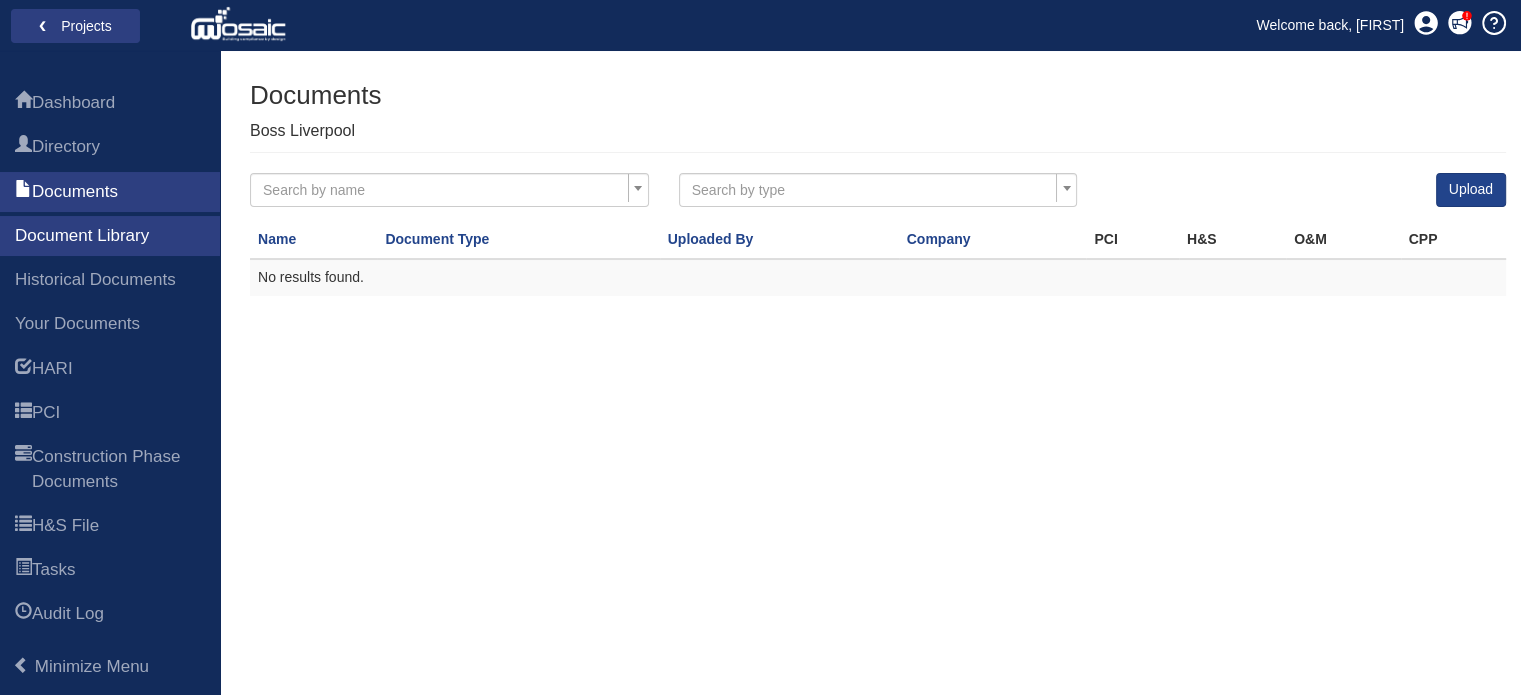 click on "Search by name" at bounding box center [443, 194] 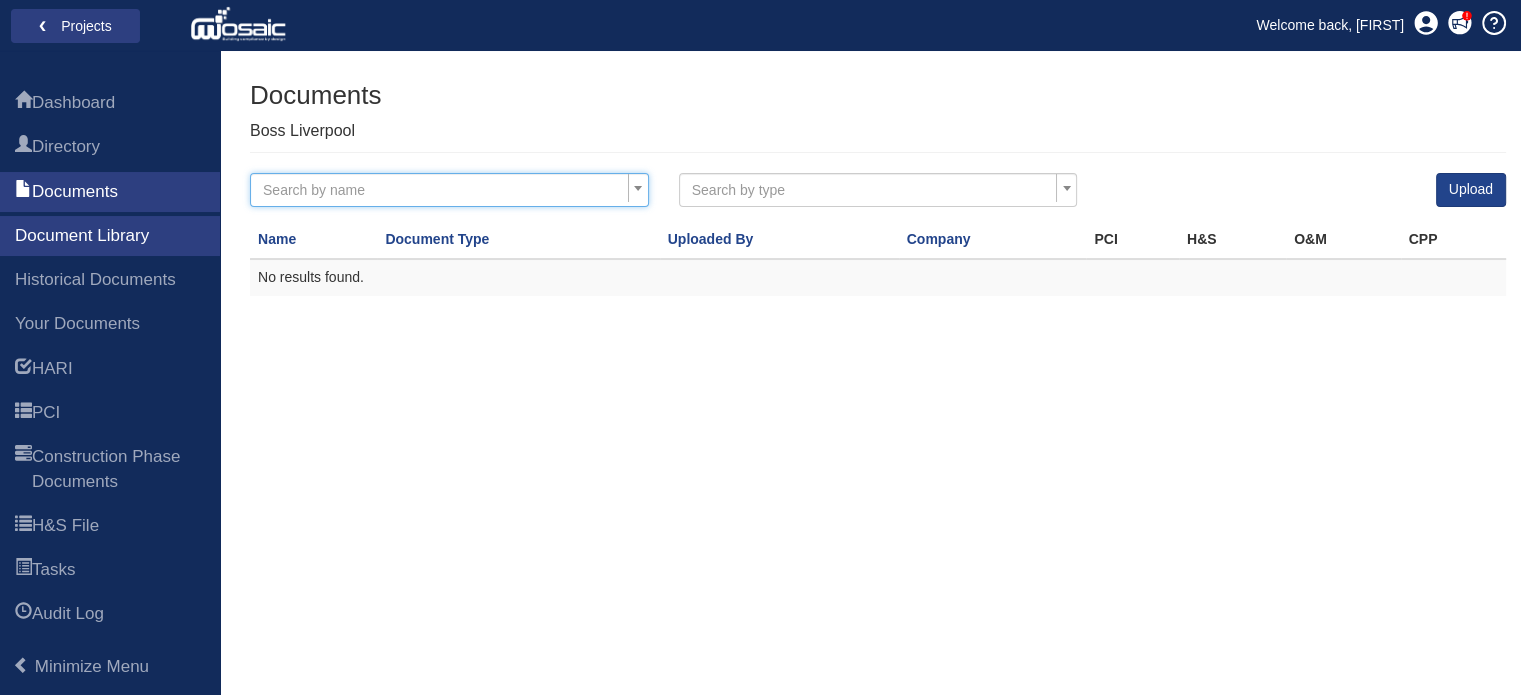 click on "Search by name" at bounding box center [443, 194] 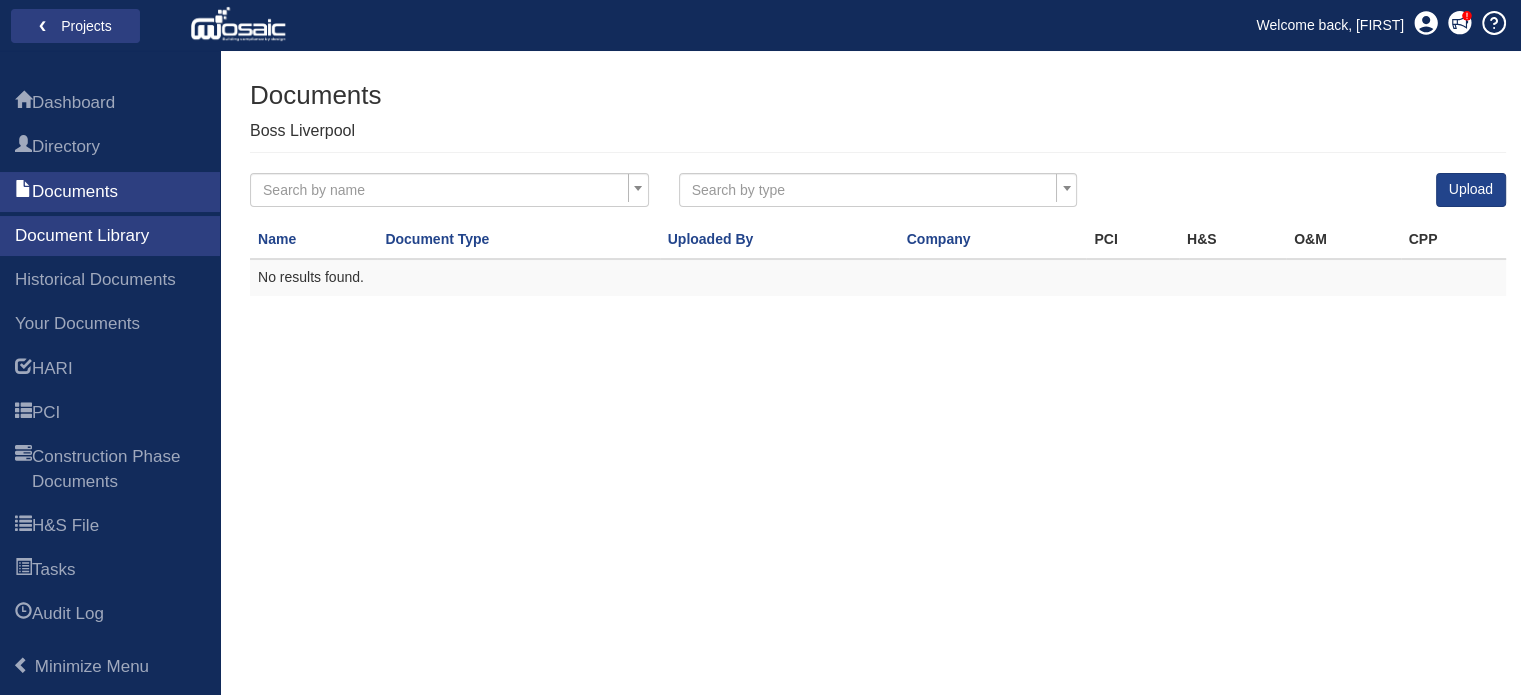drag, startPoint x: 512, startPoint y: 101, endPoint x: 561, endPoint y: 43, distance: 75.9276 